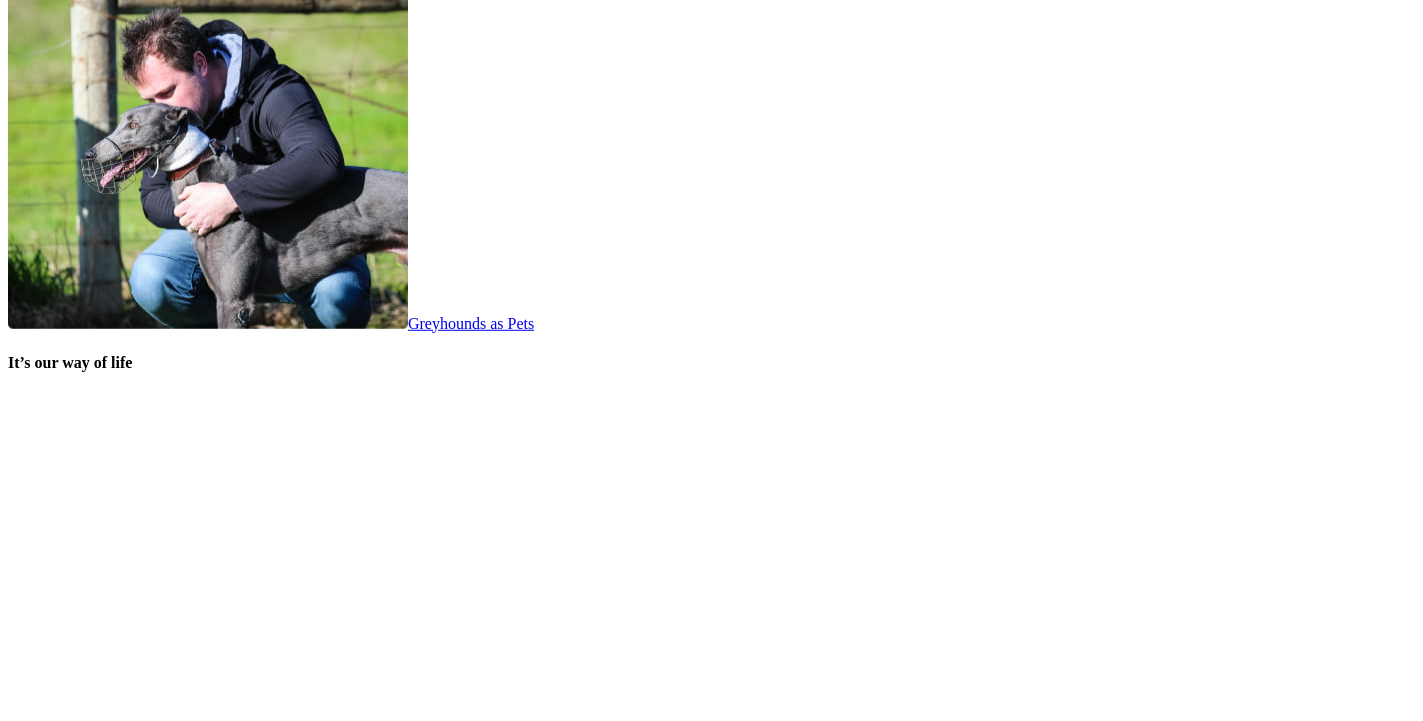 scroll, scrollTop: 3892, scrollLeft: 0, axis: vertical 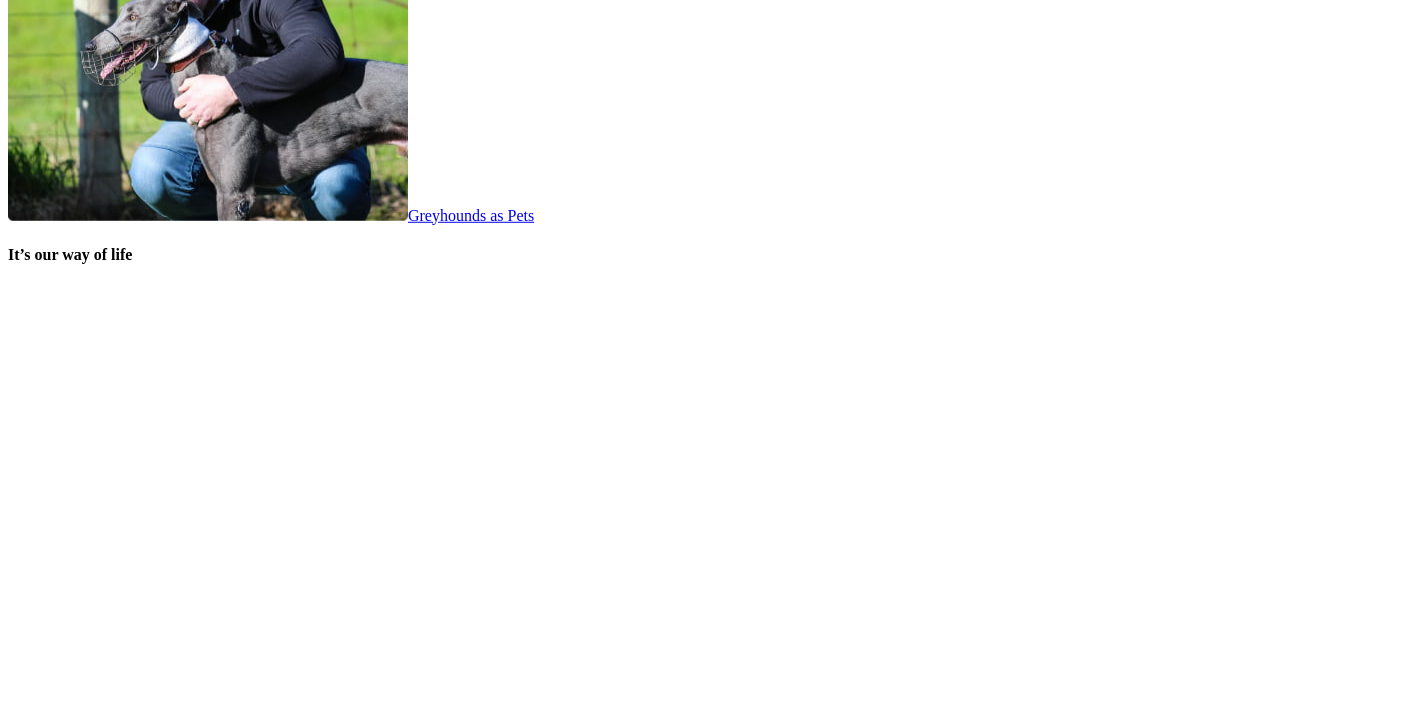 click on "Coursing" at bounding box center (117, 2211) 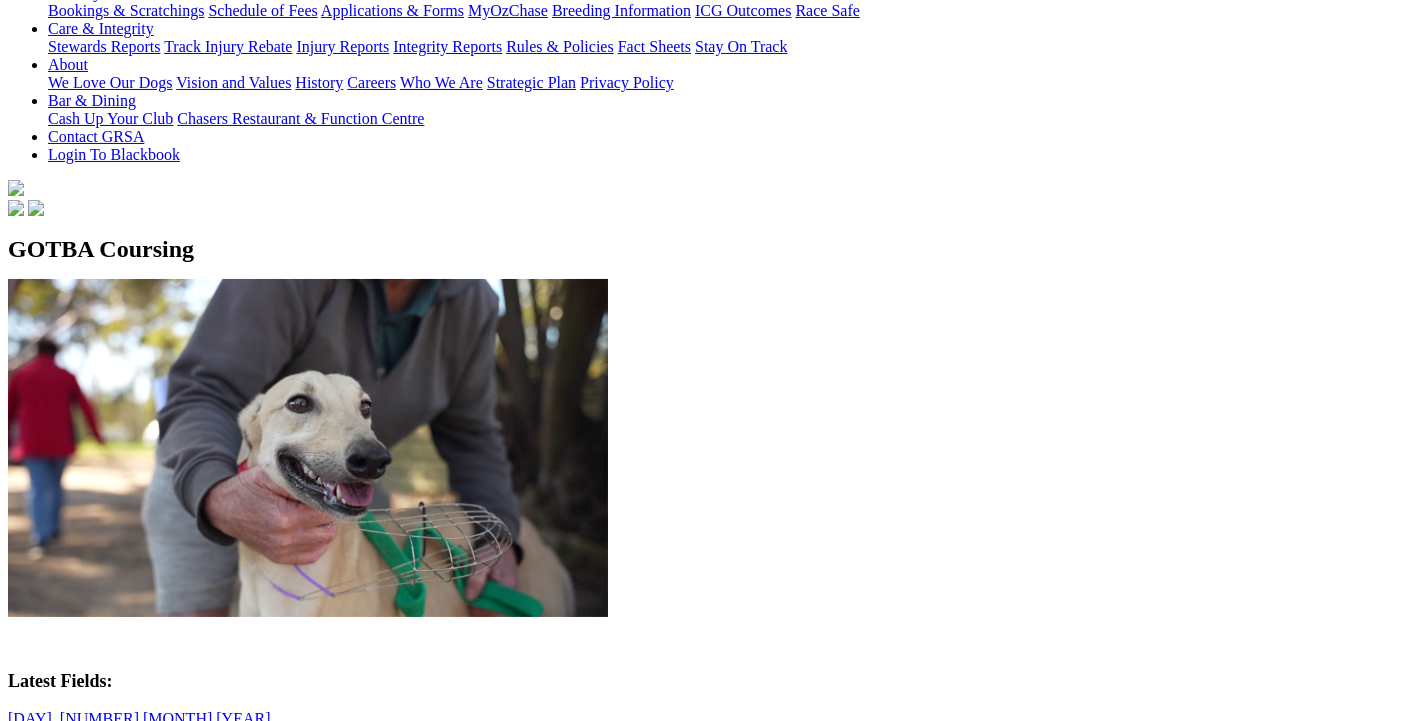 scroll, scrollTop: 324, scrollLeft: 0, axis: vertical 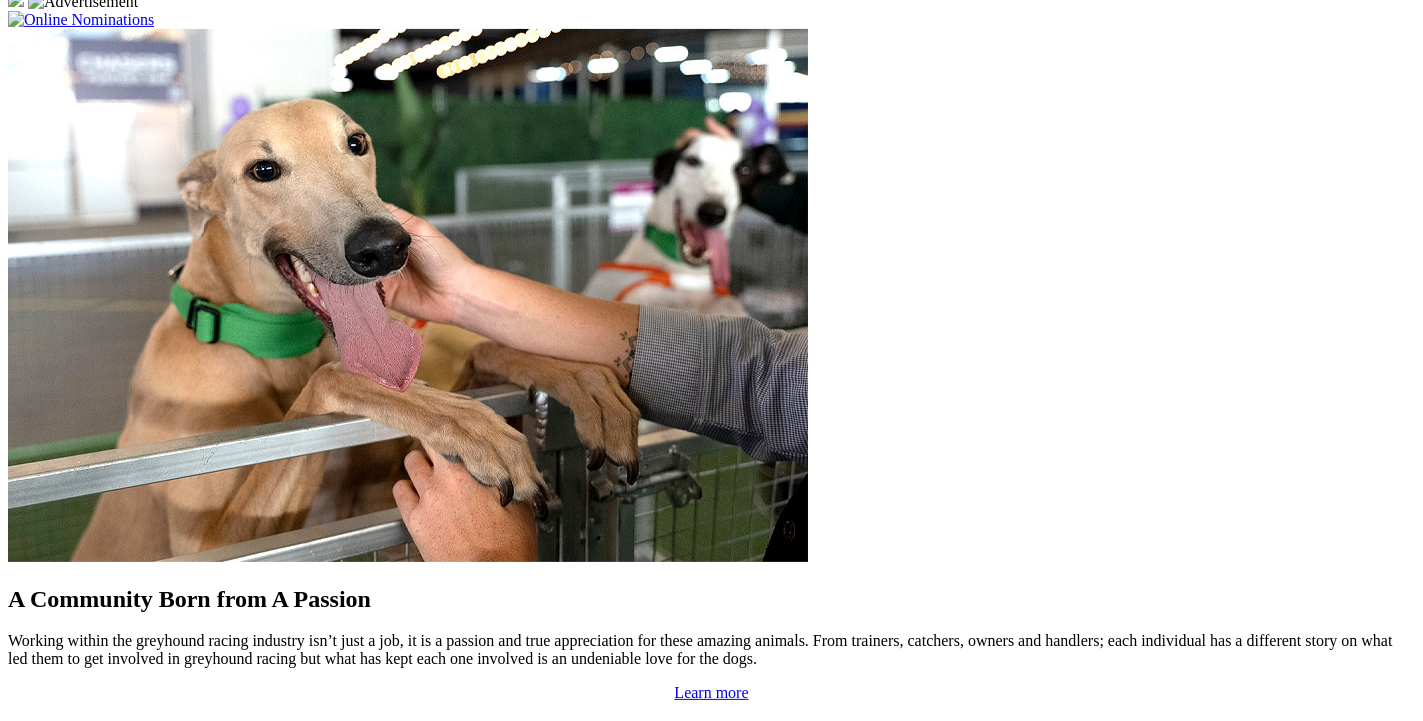 click on "Murray Bridge Straight" at bounding box center [86, 821] 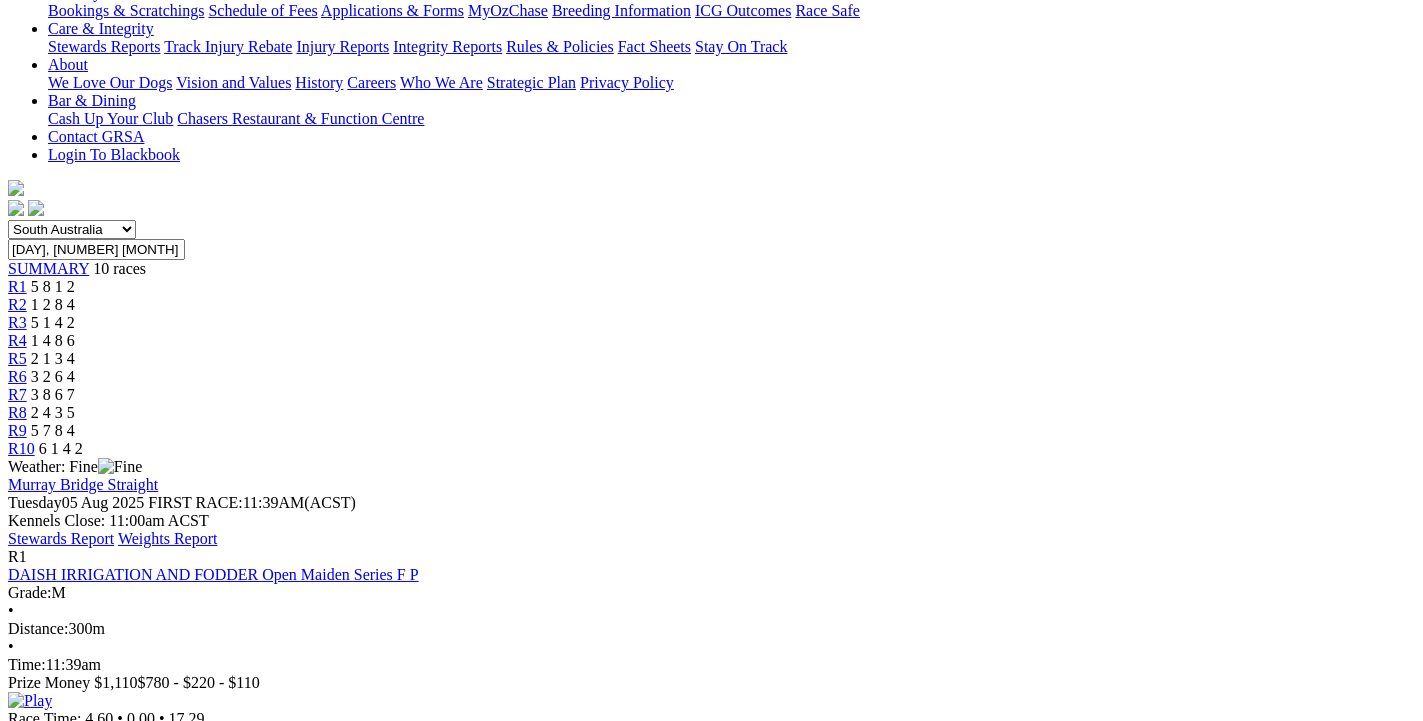 scroll, scrollTop: 864, scrollLeft: 0, axis: vertical 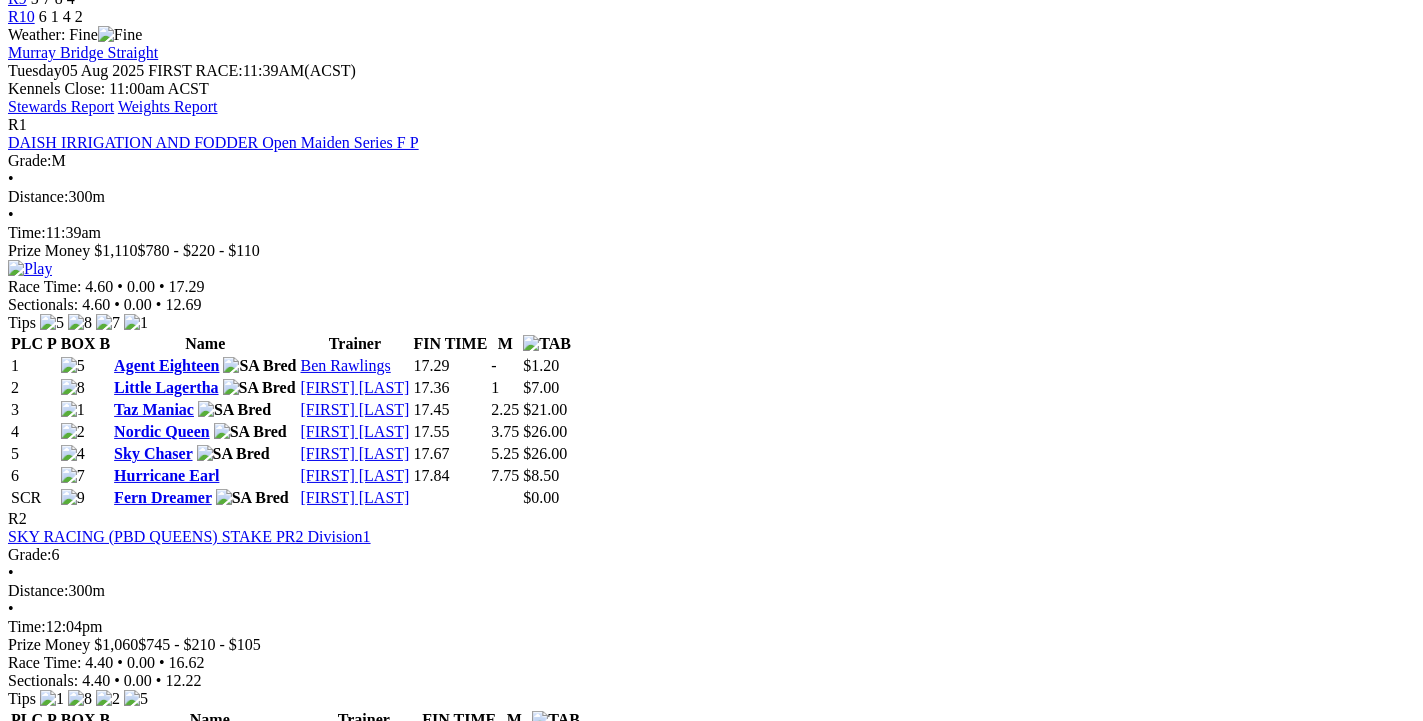 click on "Hunter Fred" at bounding box center (171, 1581) 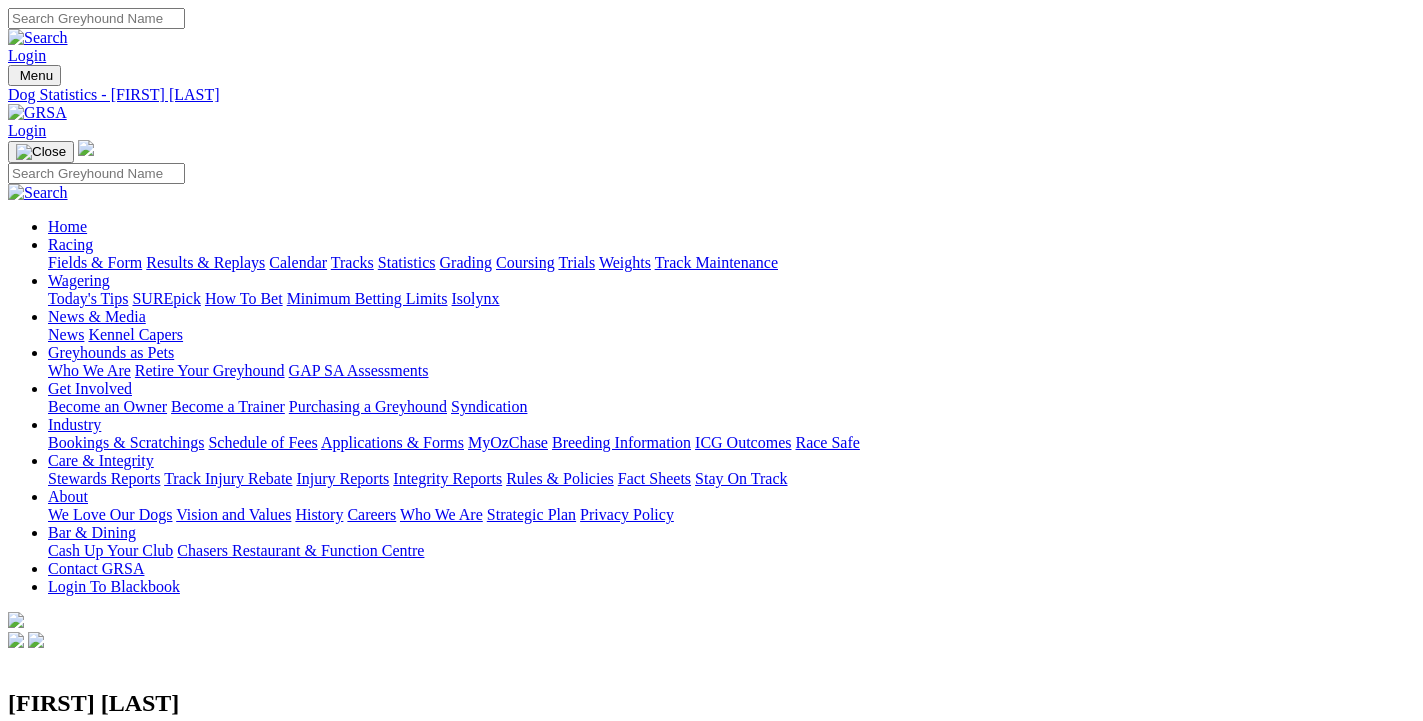 scroll, scrollTop: 0, scrollLeft: 0, axis: both 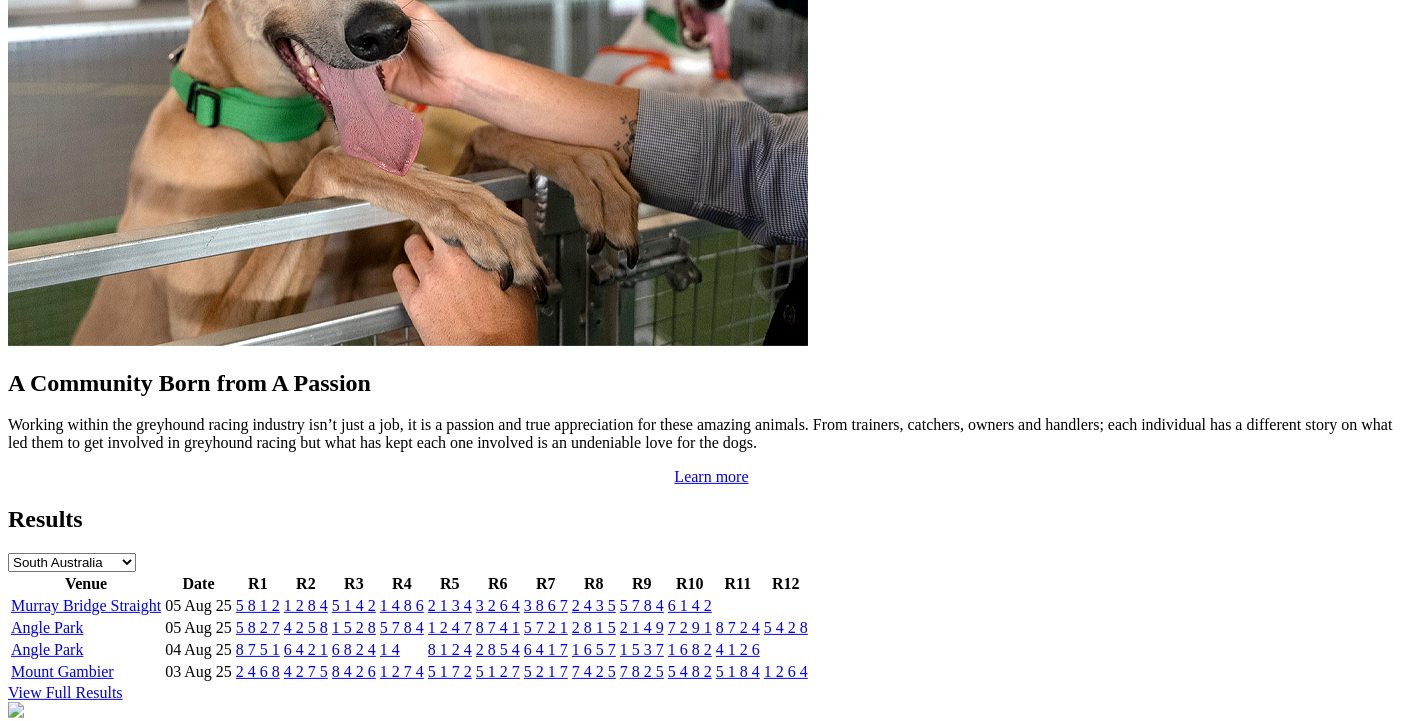 click on "Angle Park" at bounding box center [47, 649] 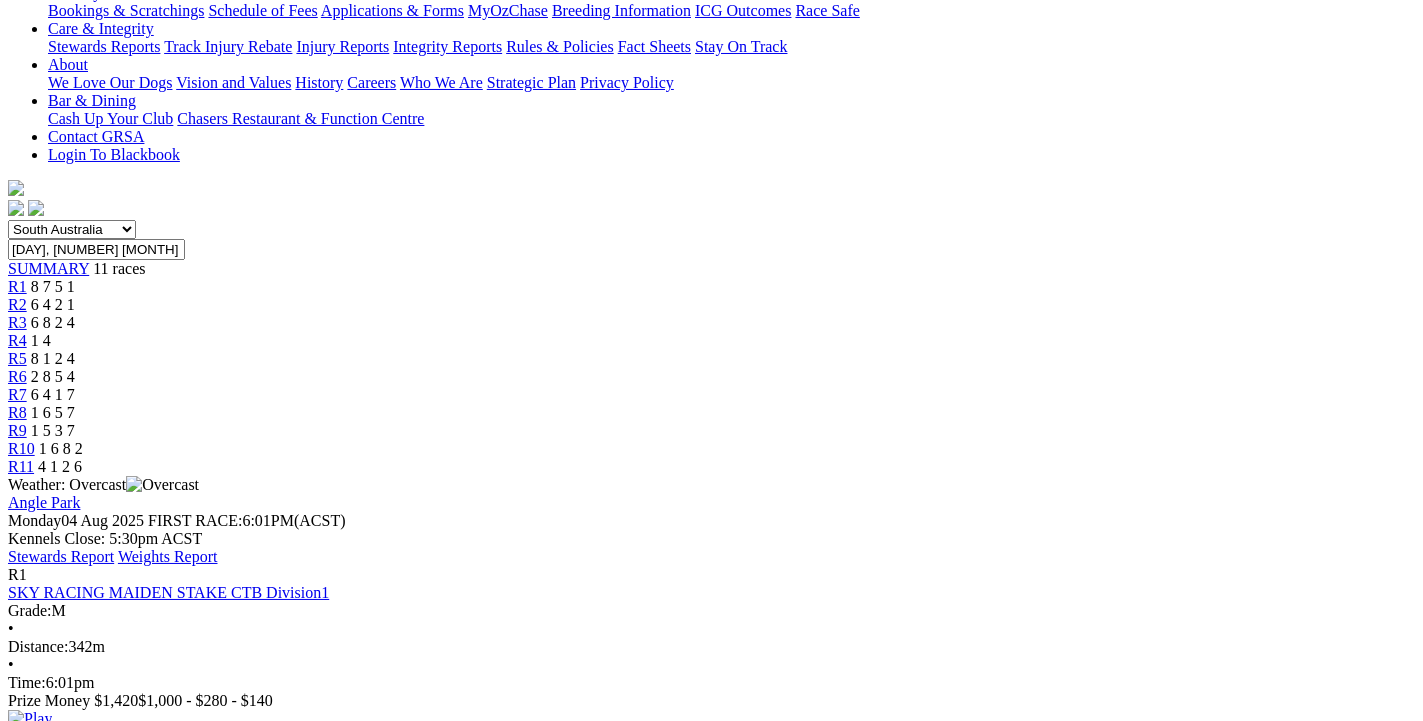 scroll, scrollTop: 108, scrollLeft: 0, axis: vertical 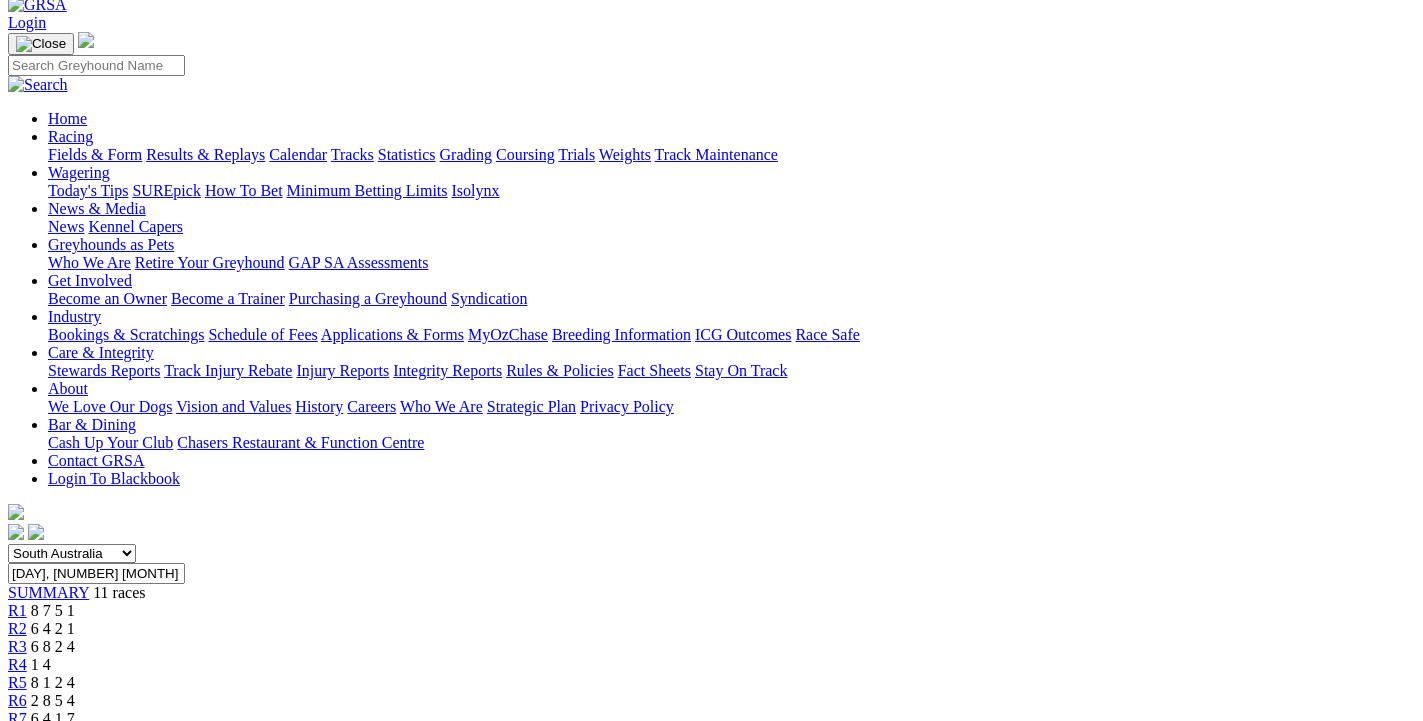 click on "Stewards Report" at bounding box center (61, 880) 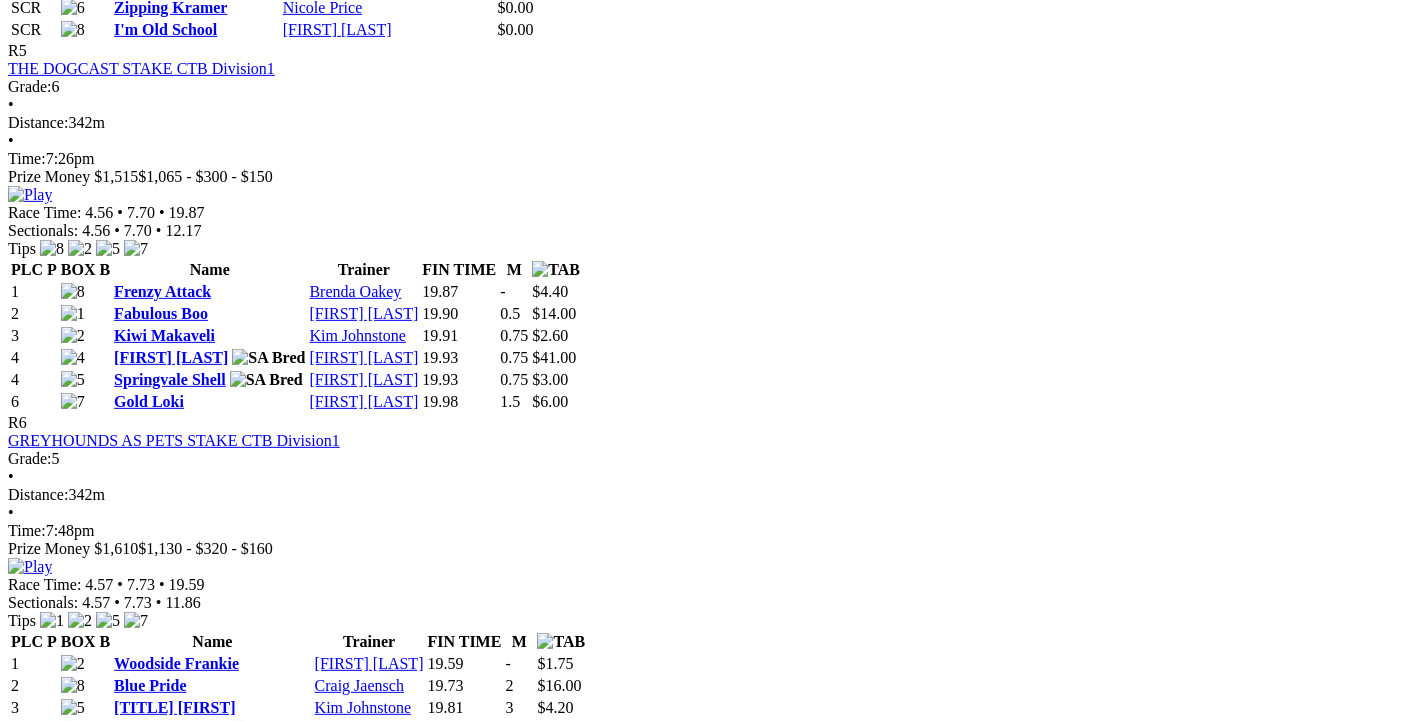 scroll, scrollTop: 2811, scrollLeft: 0, axis: vertical 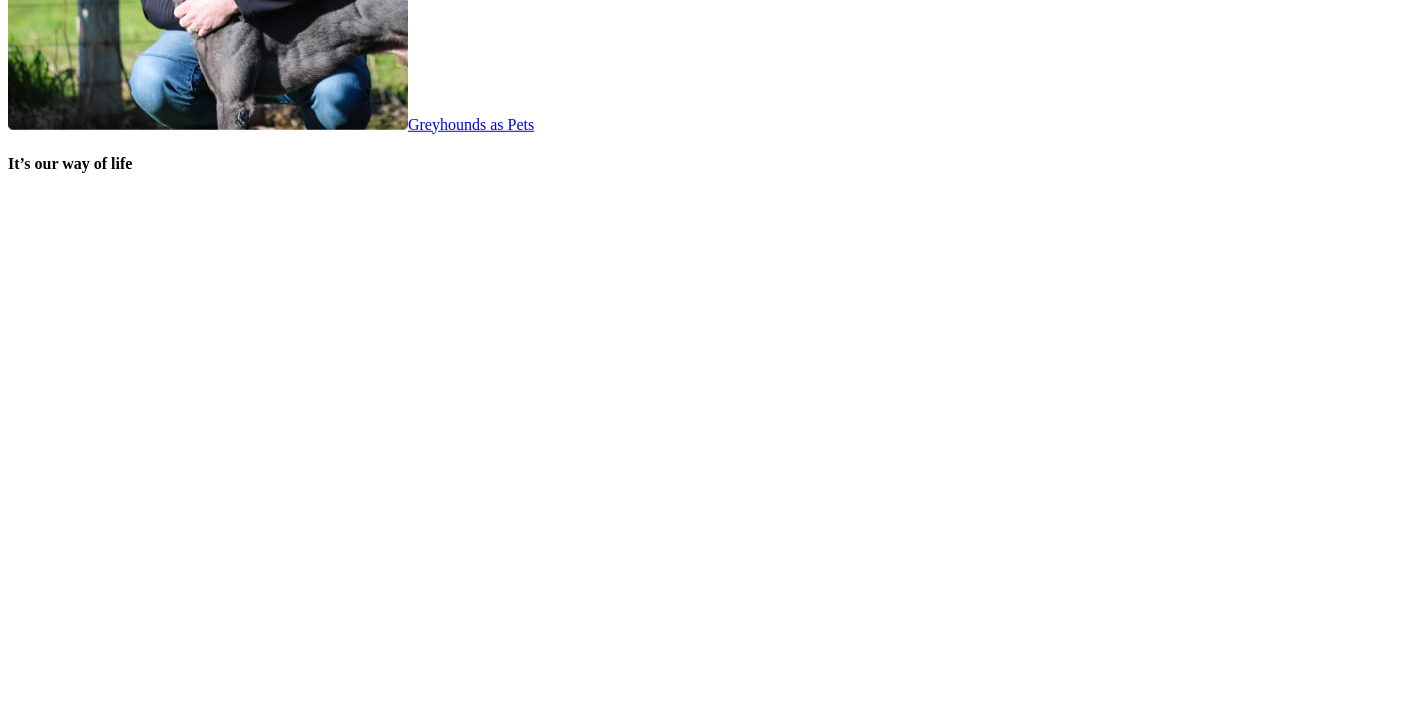 click on "Stewards Inquiries" at bounding box center (188, 2750) 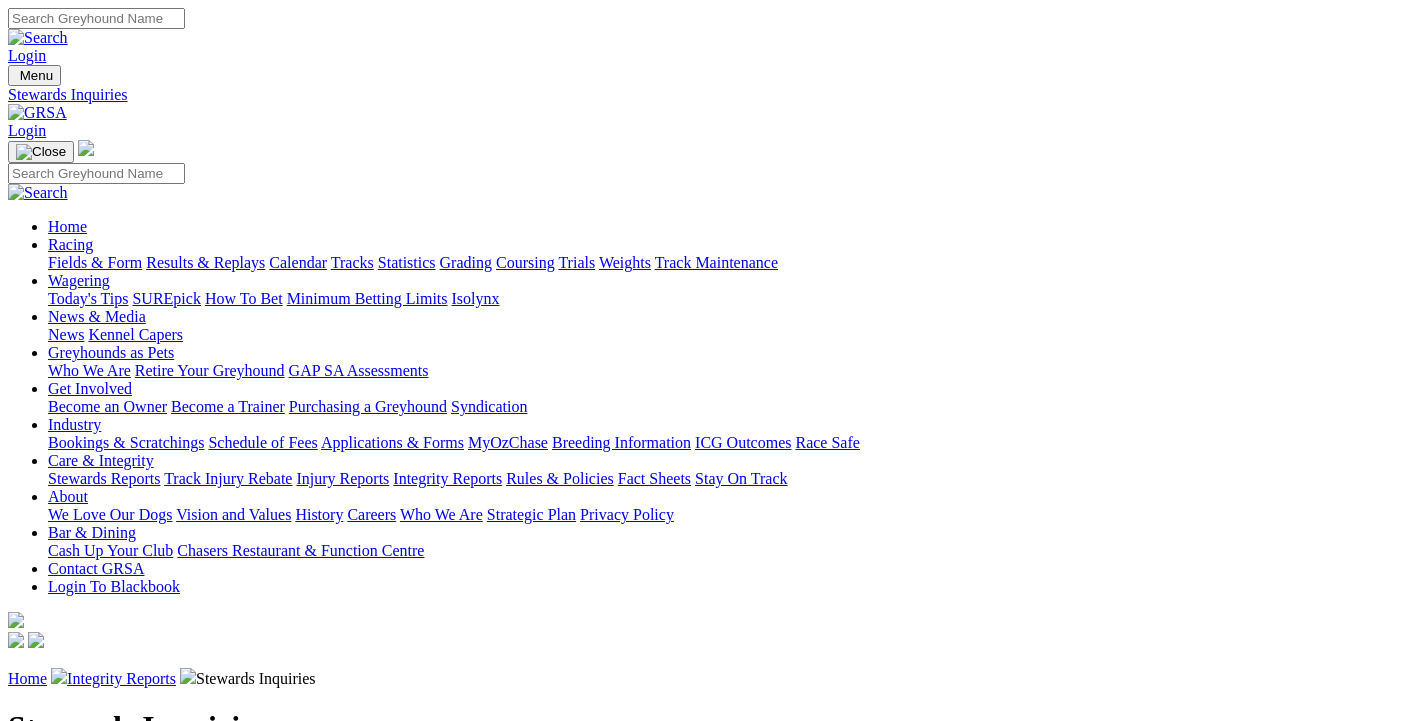 scroll, scrollTop: 0, scrollLeft: 0, axis: both 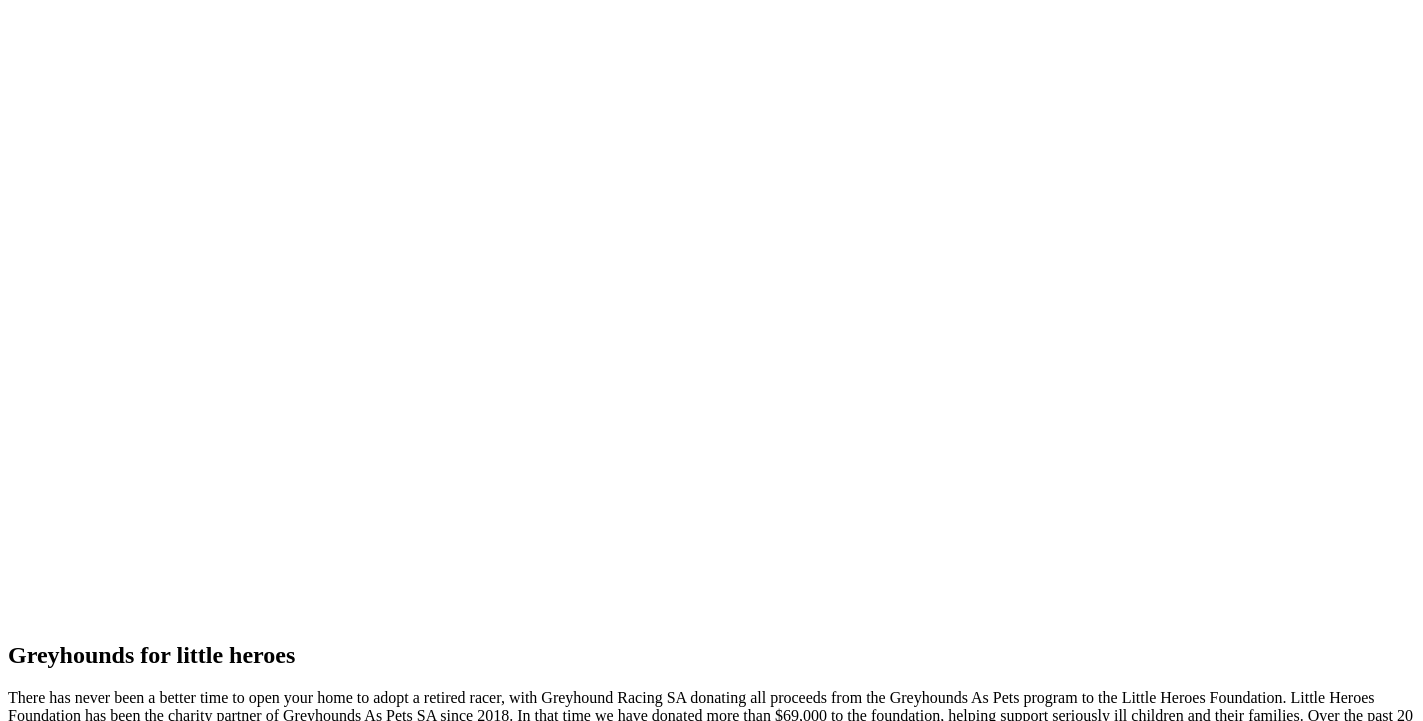 click on "IHP Hearings" at bounding box center [171, 2558] 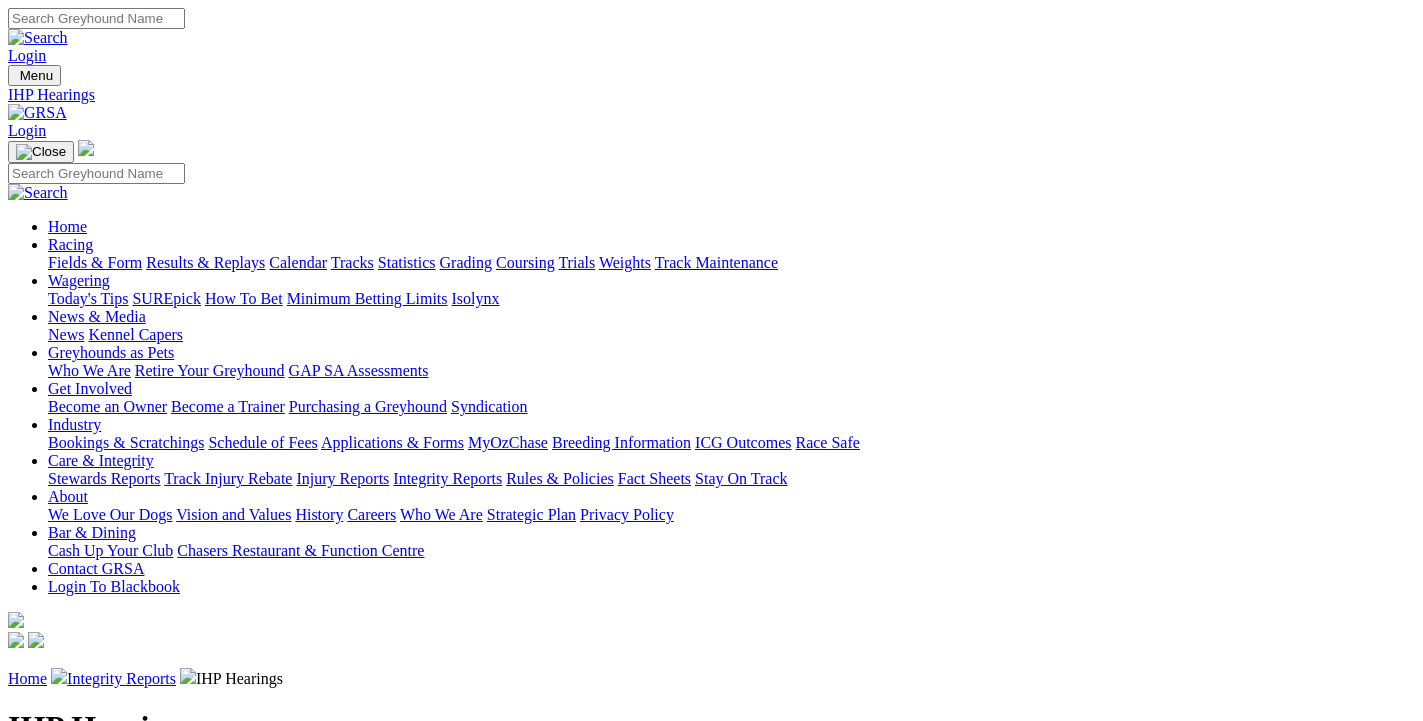 scroll, scrollTop: 0, scrollLeft: 0, axis: both 